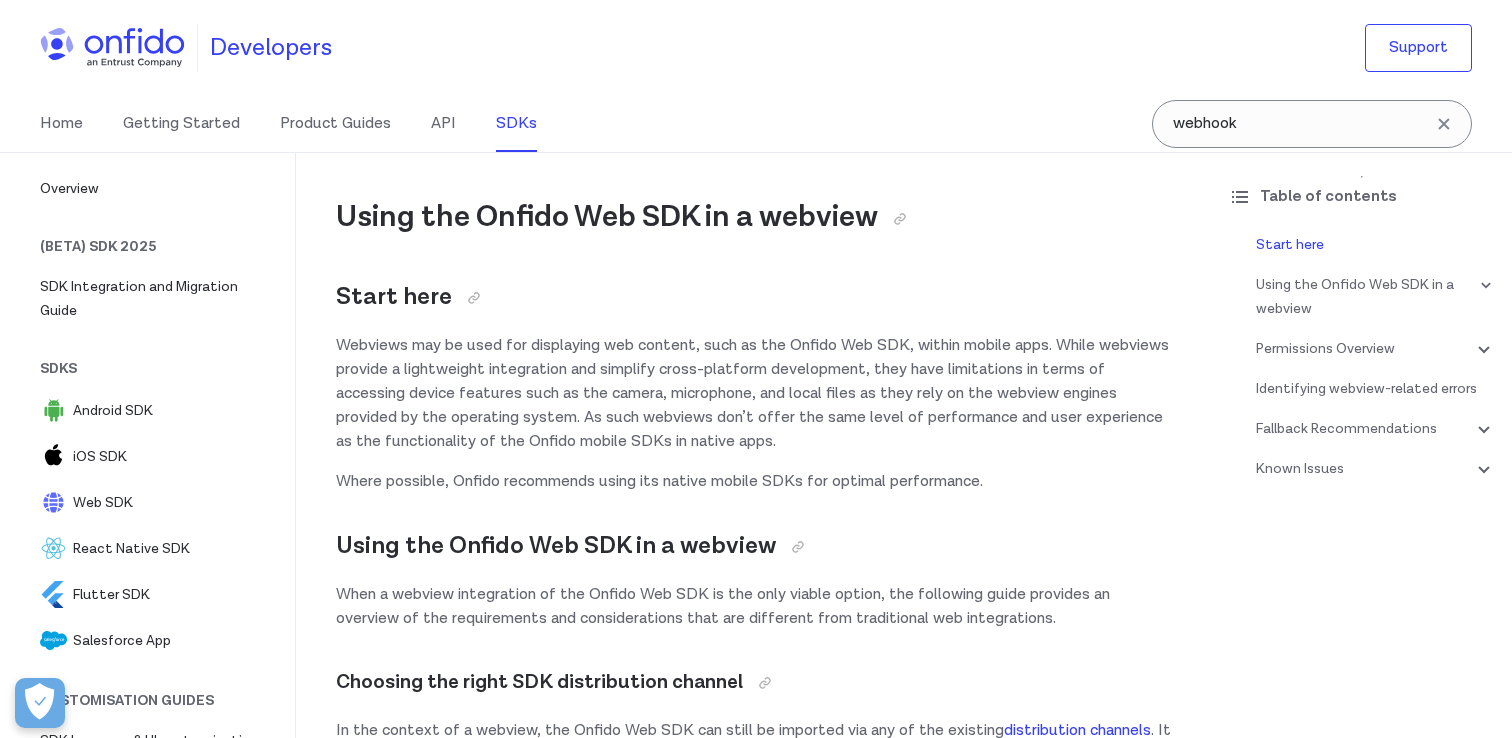 scroll, scrollTop: 0, scrollLeft: 0, axis: both 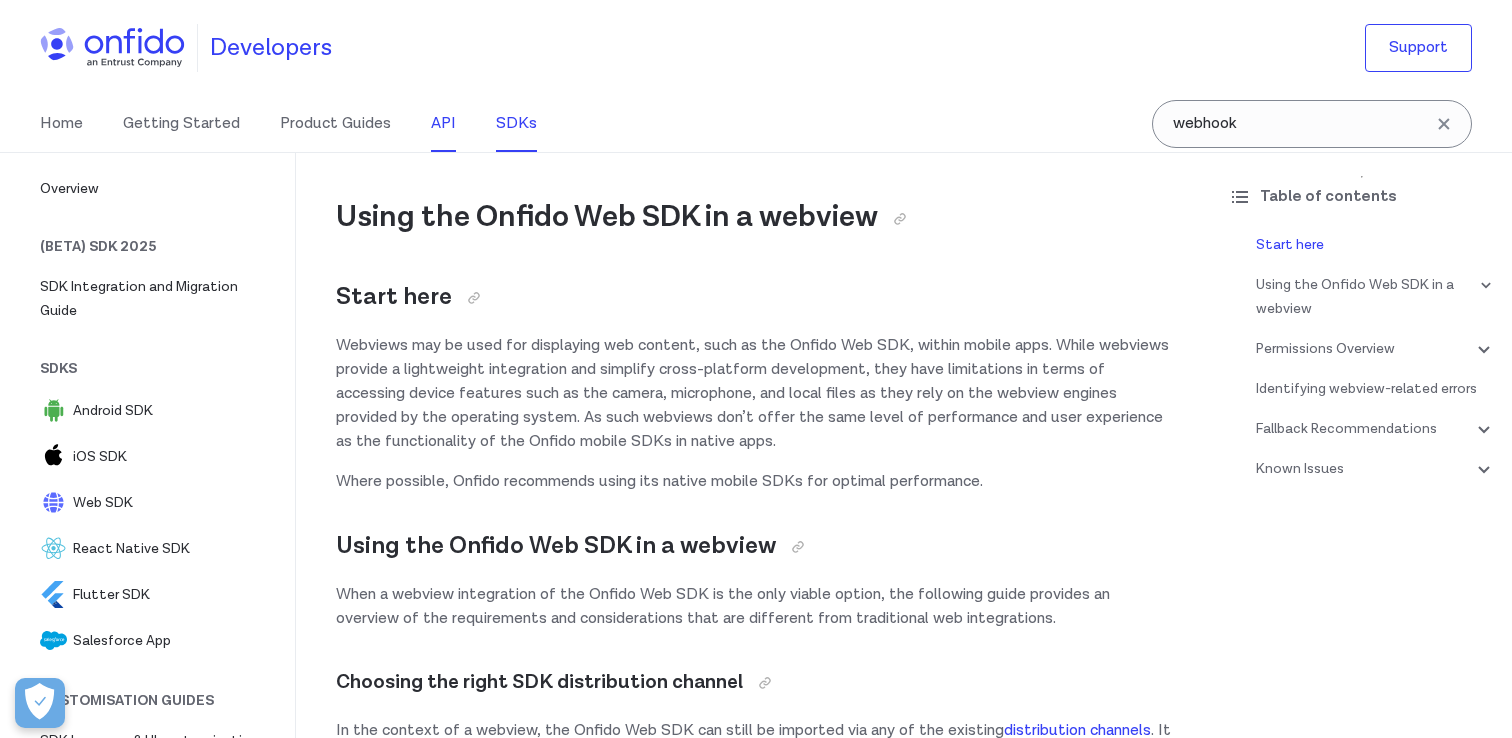 click on "API" at bounding box center (443, 124) 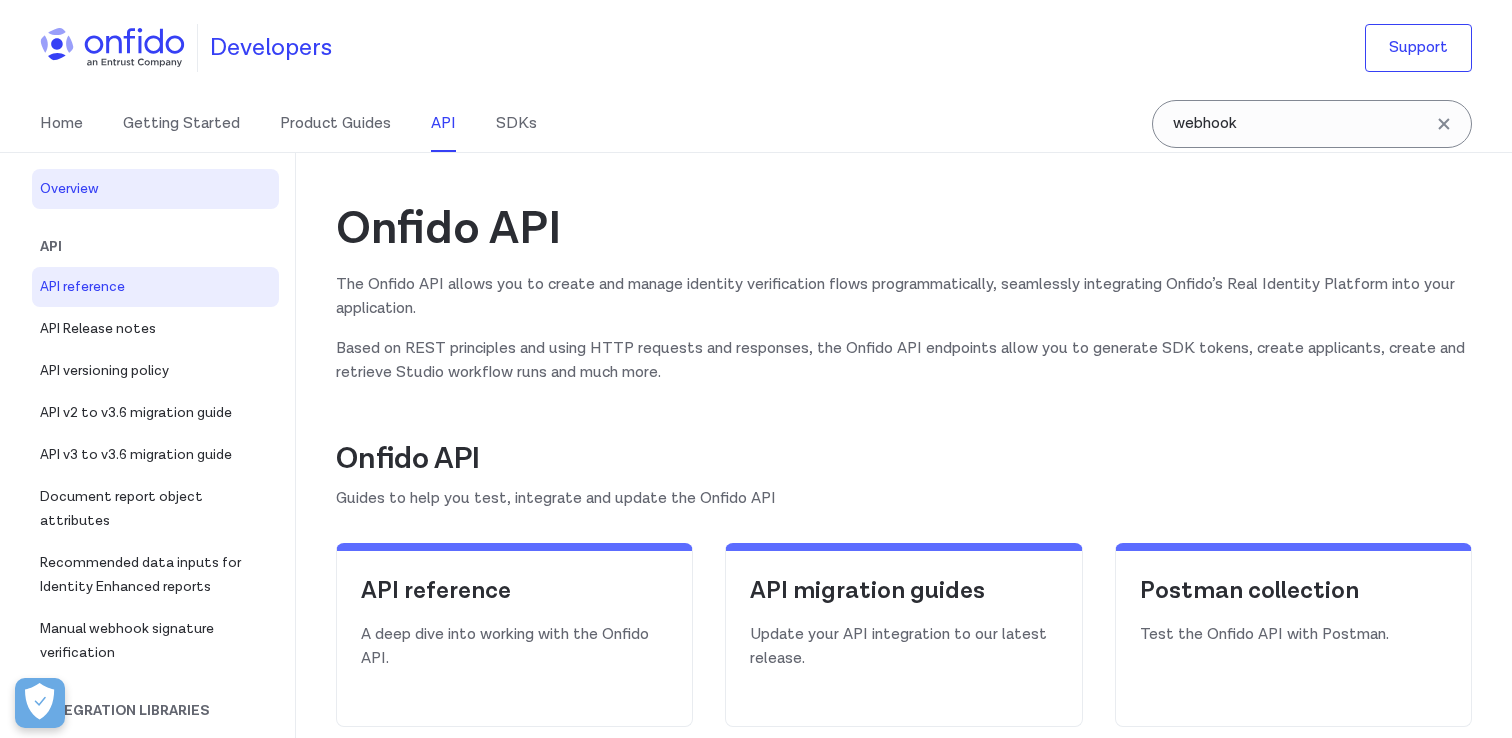 click on "API reference" at bounding box center [155, 287] 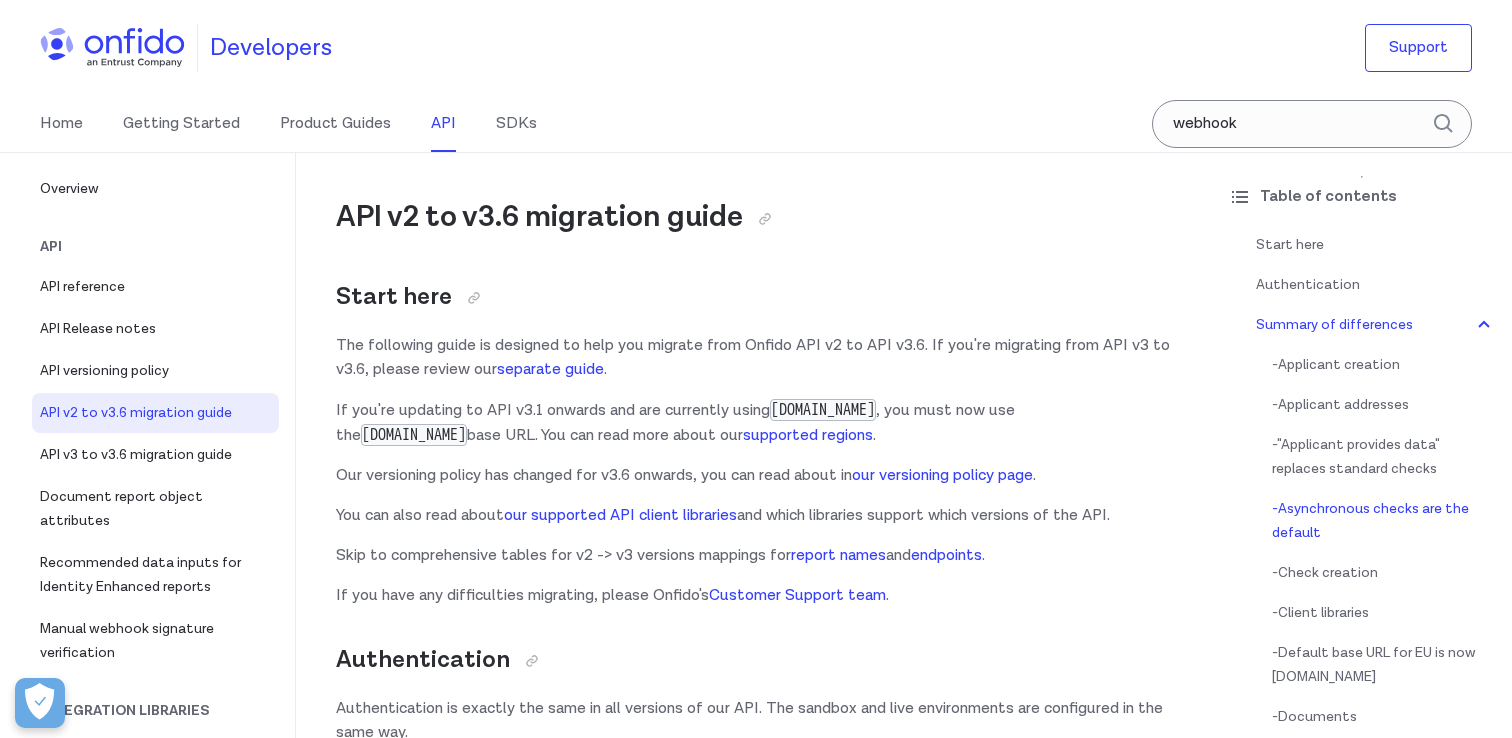 scroll, scrollTop: 2069, scrollLeft: 0, axis: vertical 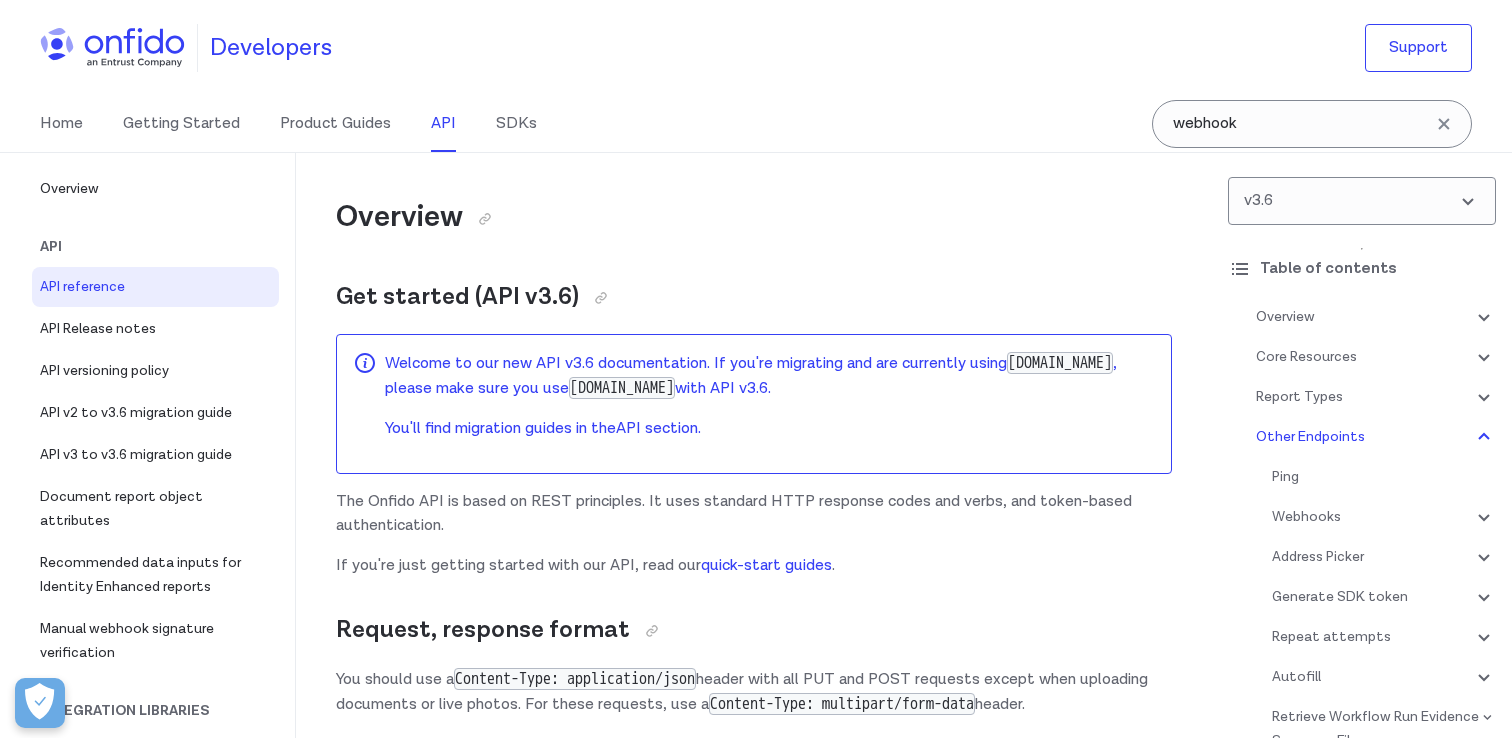 select on "javascript" 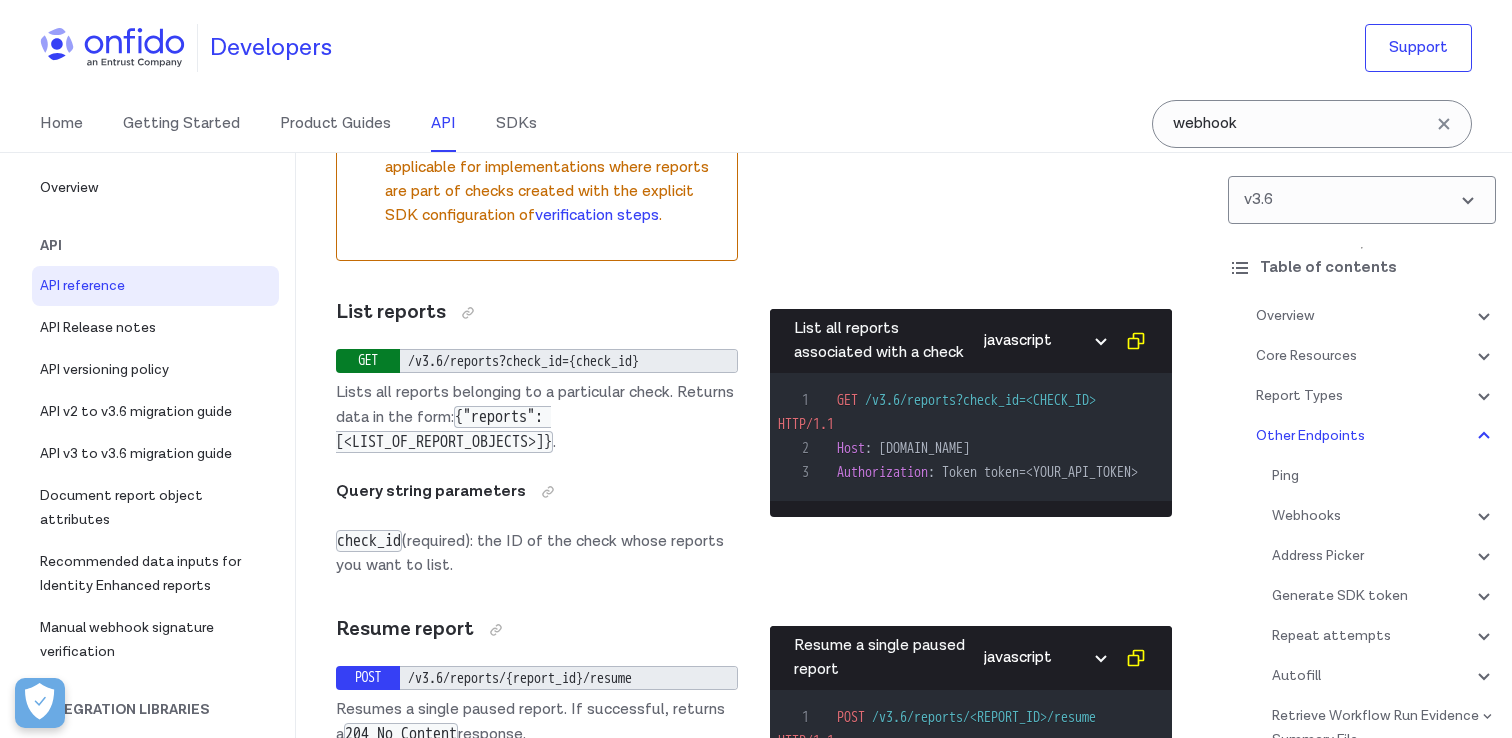 scroll, scrollTop: 0, scrollLeft: 0, axis: both 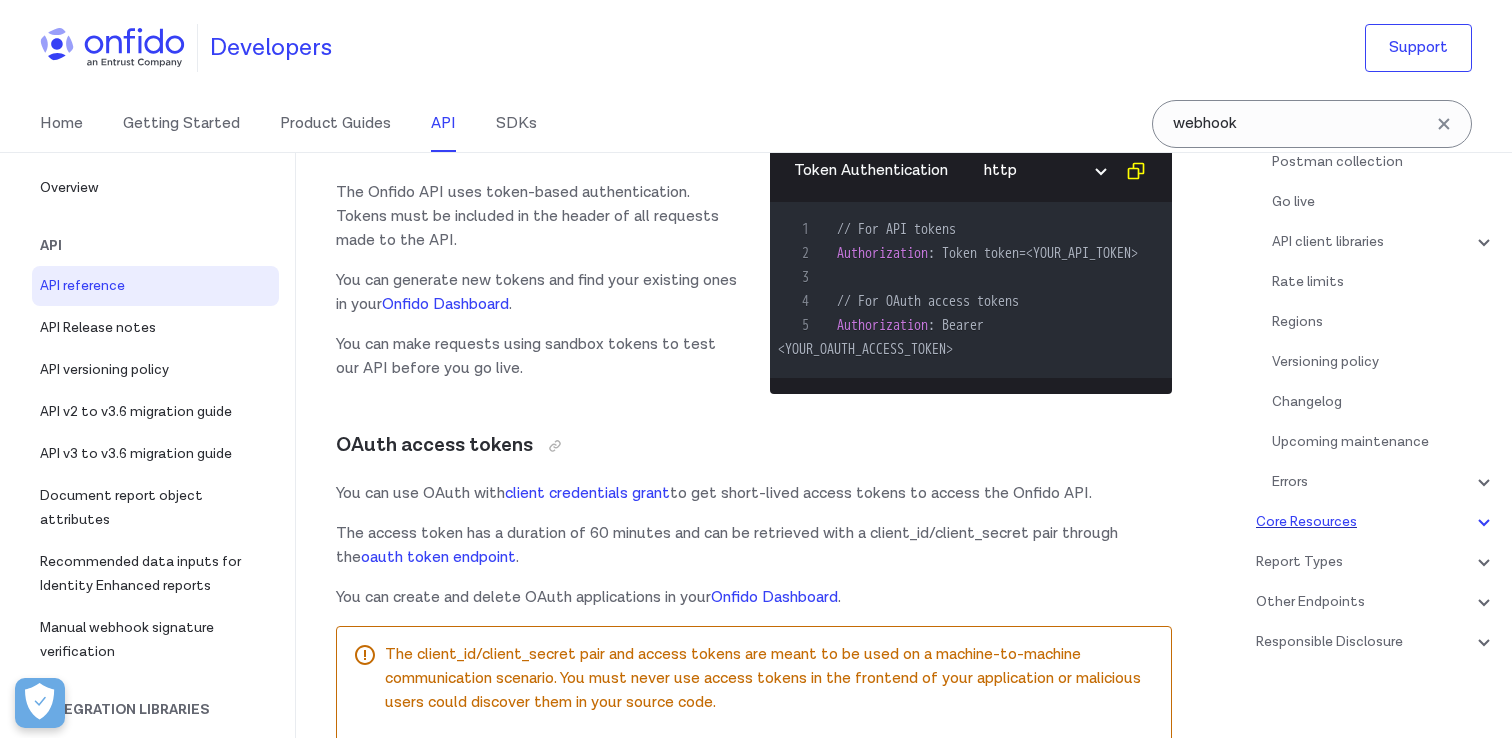 click 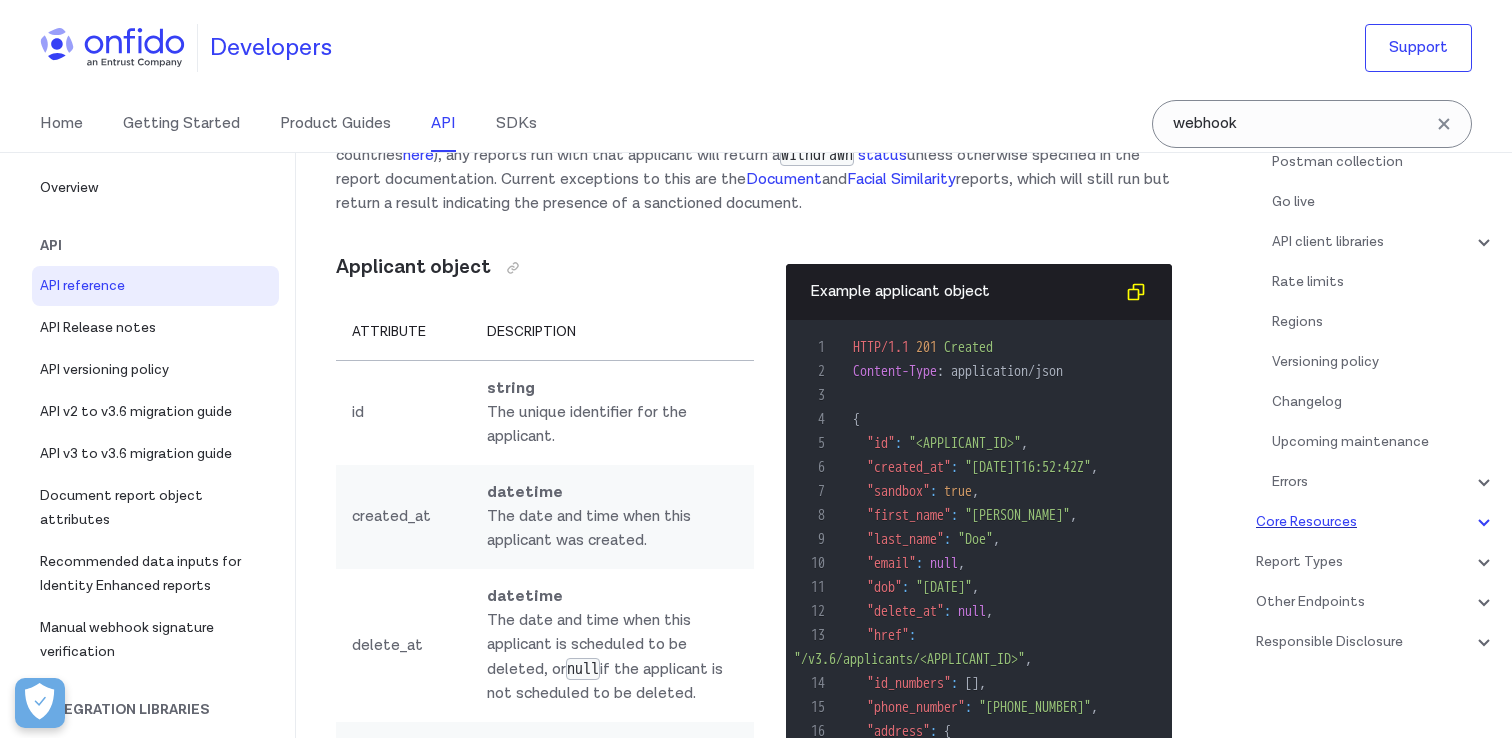 scroll, scrollTop: 326, scrollLeft: 0, axis: vertical 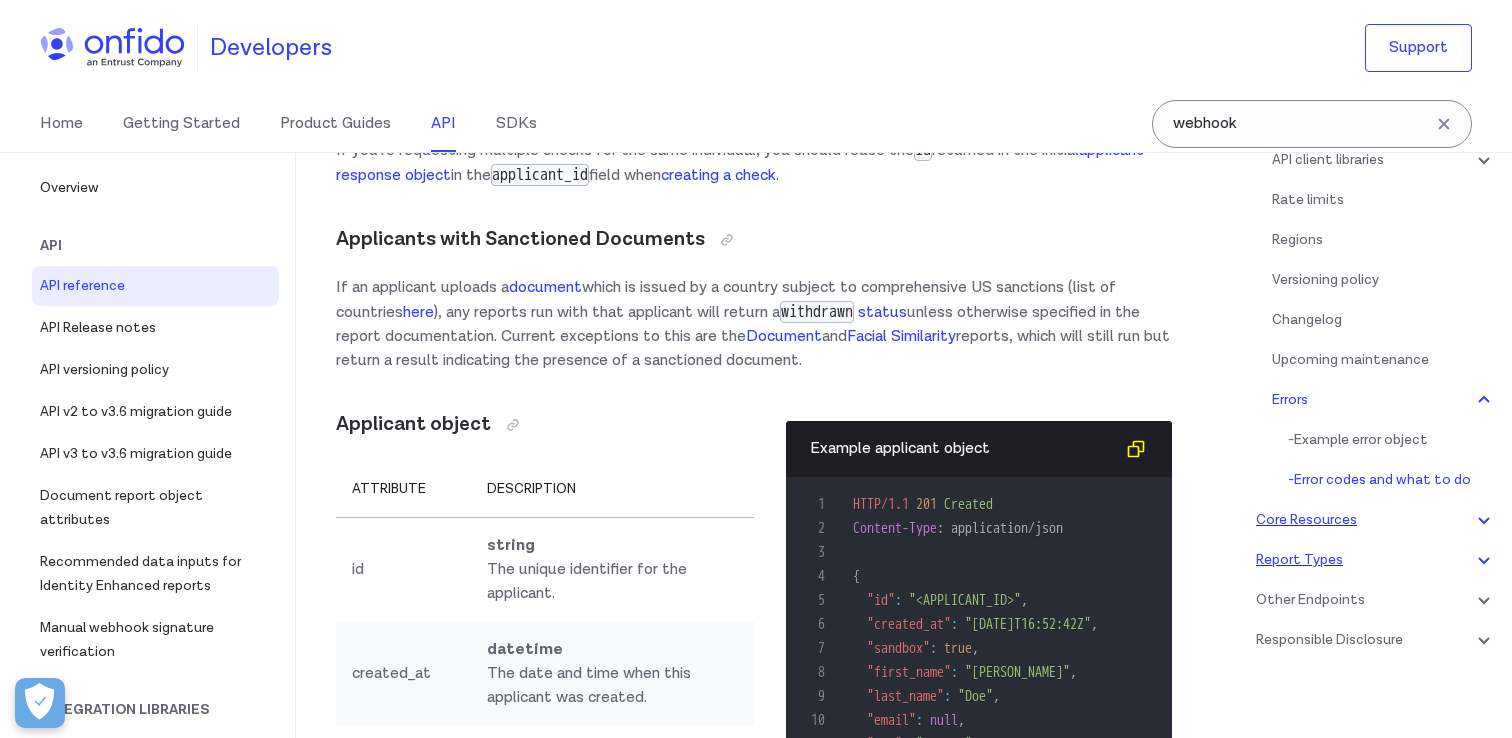 click 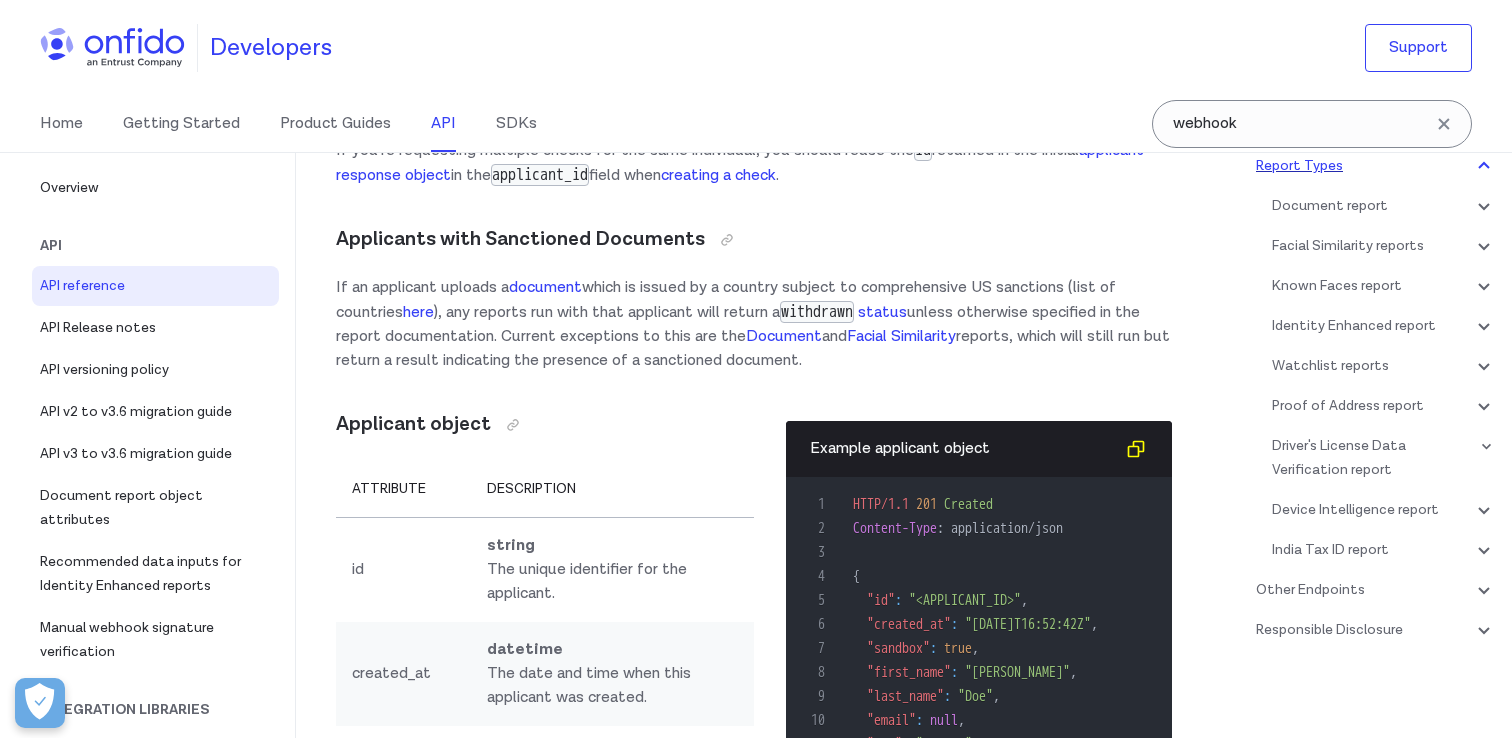 scroll, scrollTop: 80656, scrollLeft: 0, axis: vertical 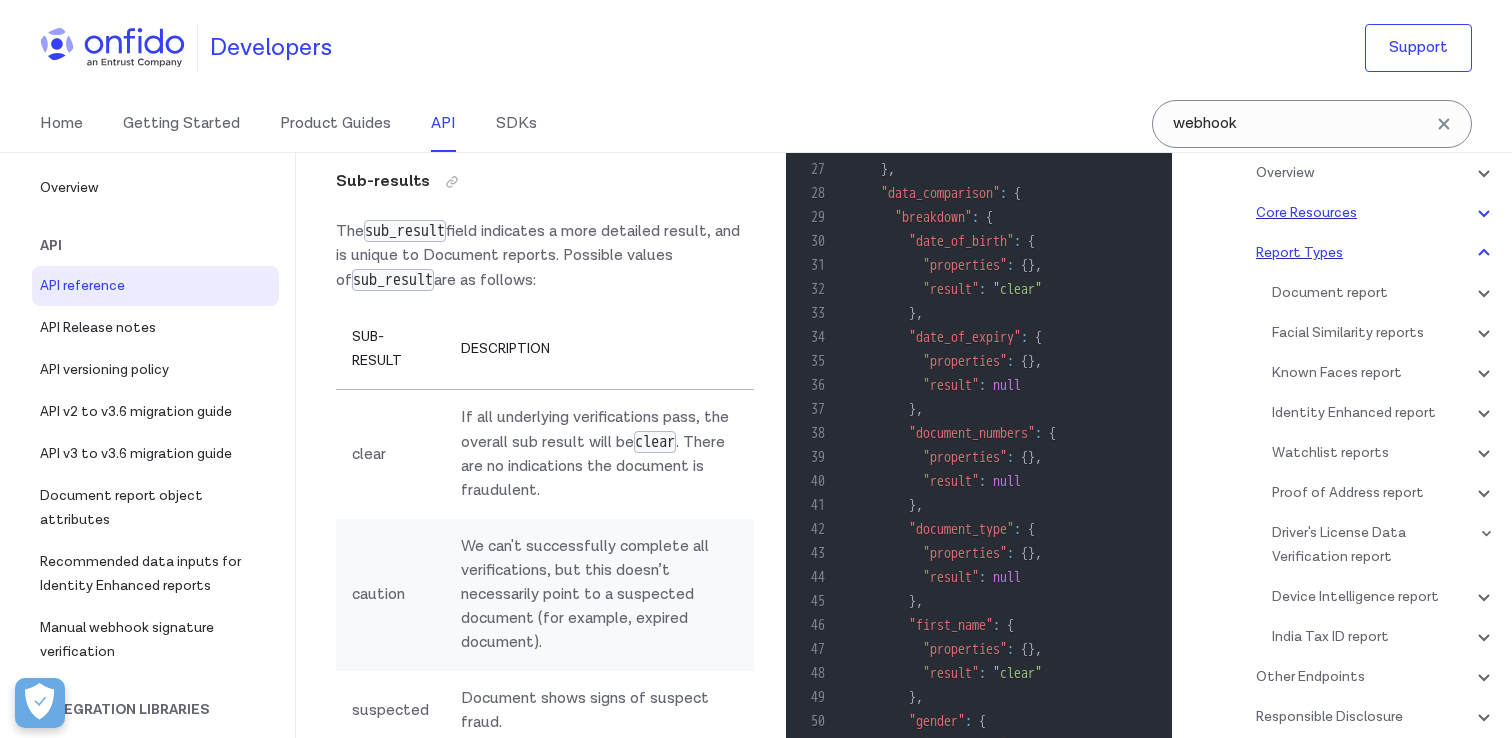 click 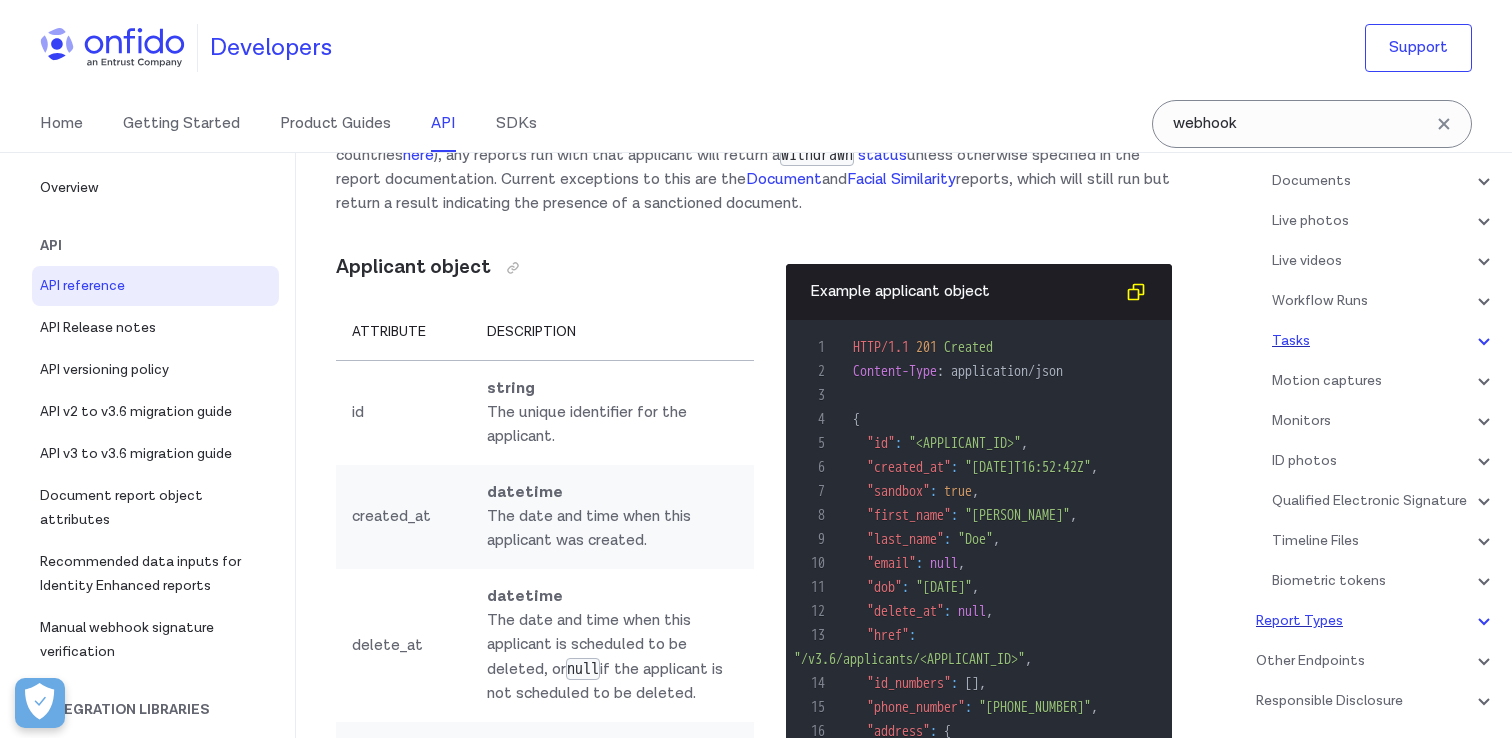 scroll, scrollTop: 326, scrollLeft: 0, axis: vertical 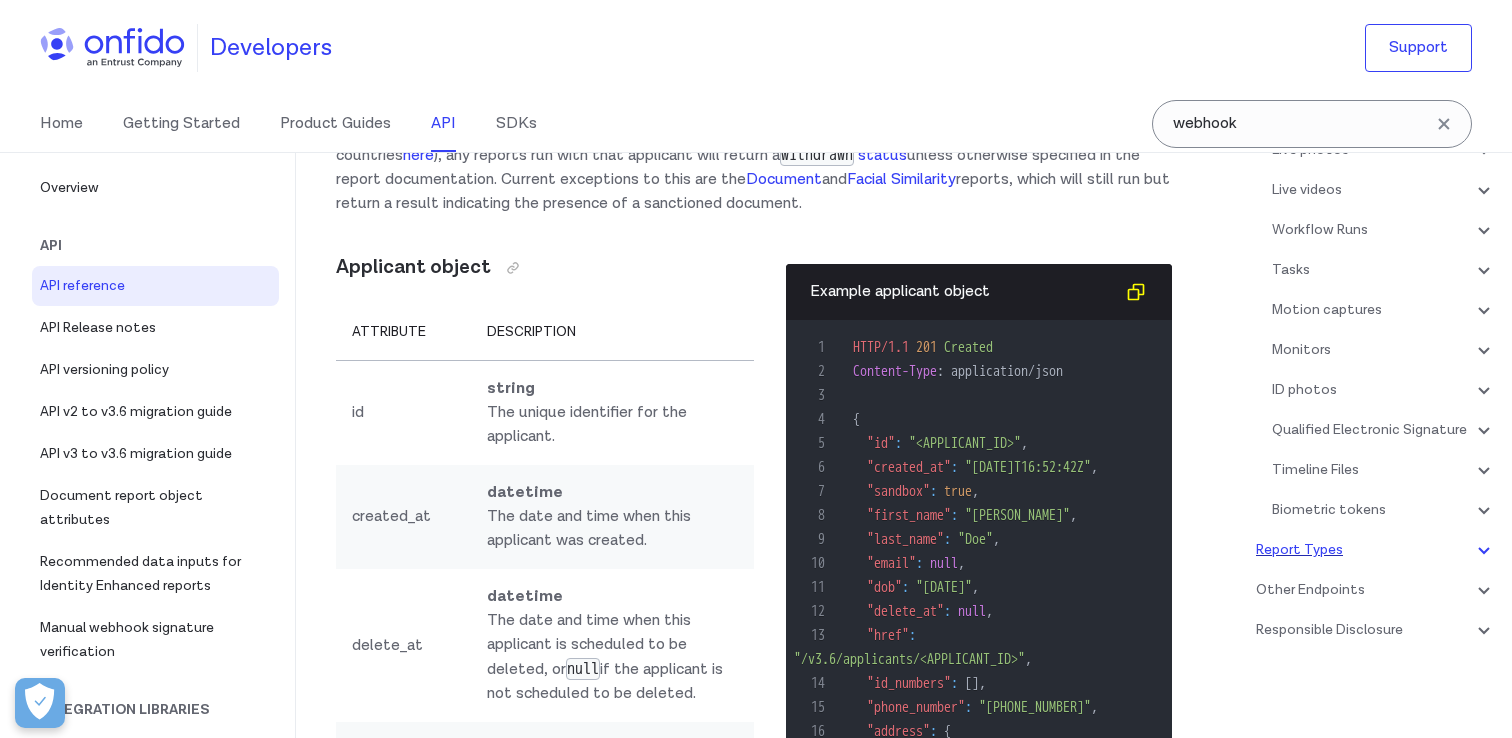 click 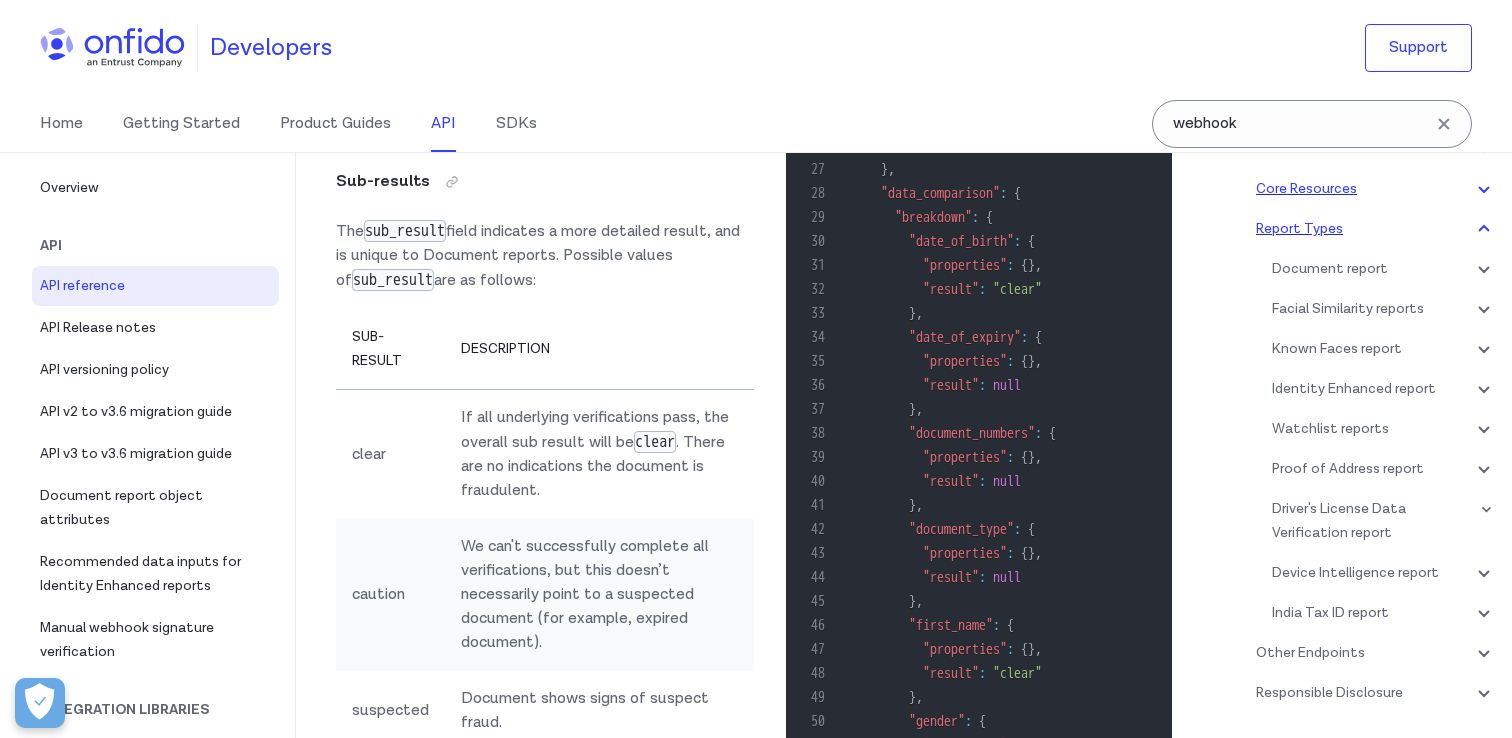 scroll, scrollTop: 160, scrollLeft: 0, axis: vertical 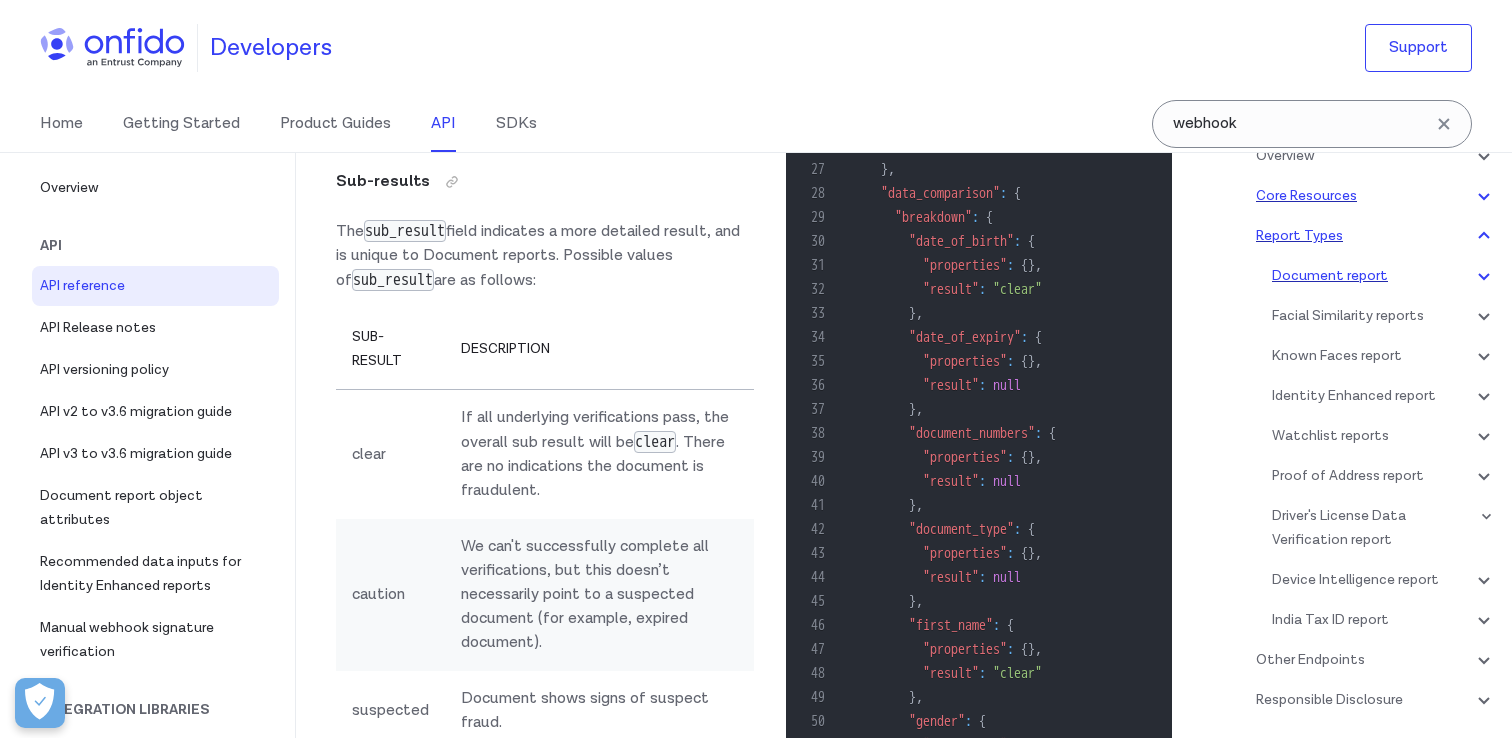 click 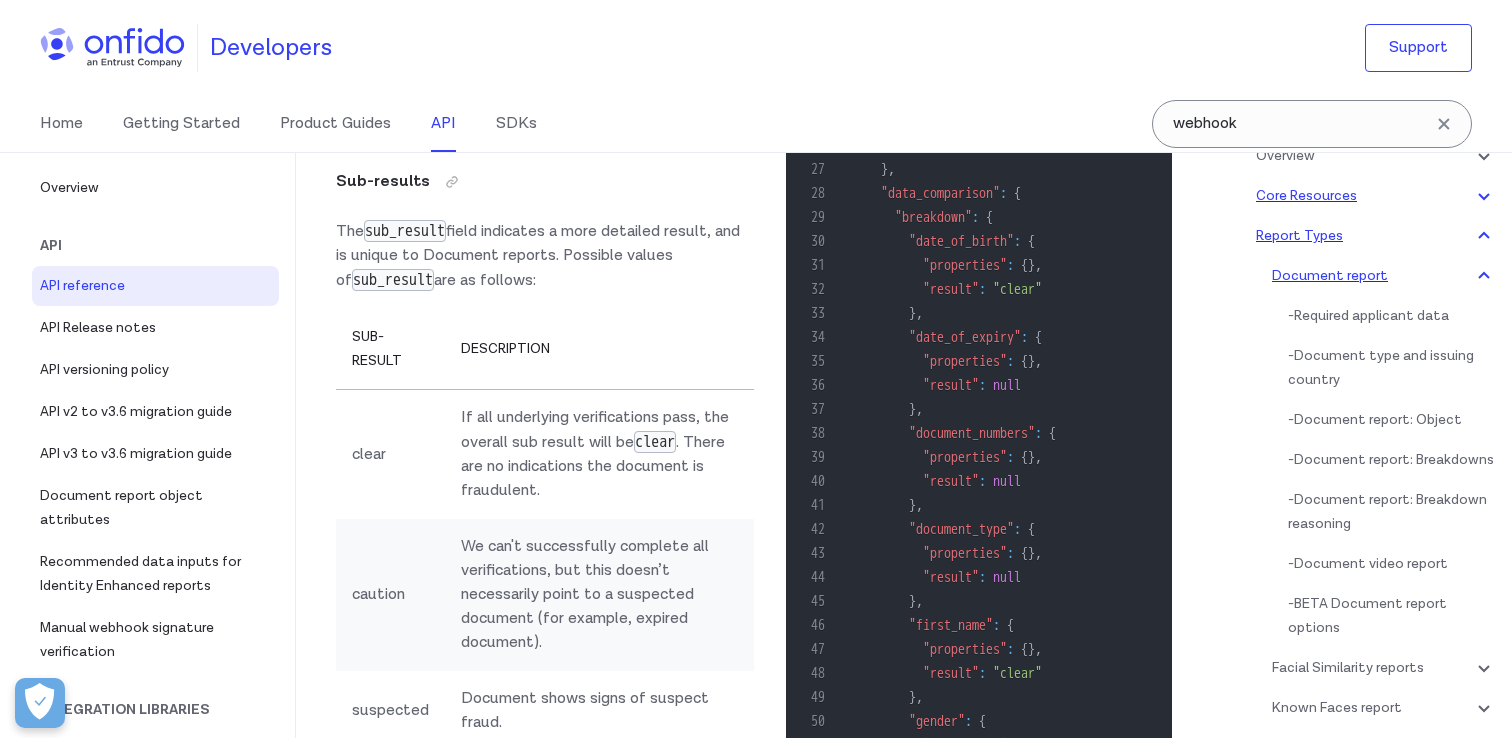 scroll, scrollTop: 80740, scrollLeft: 0, axis: vertical 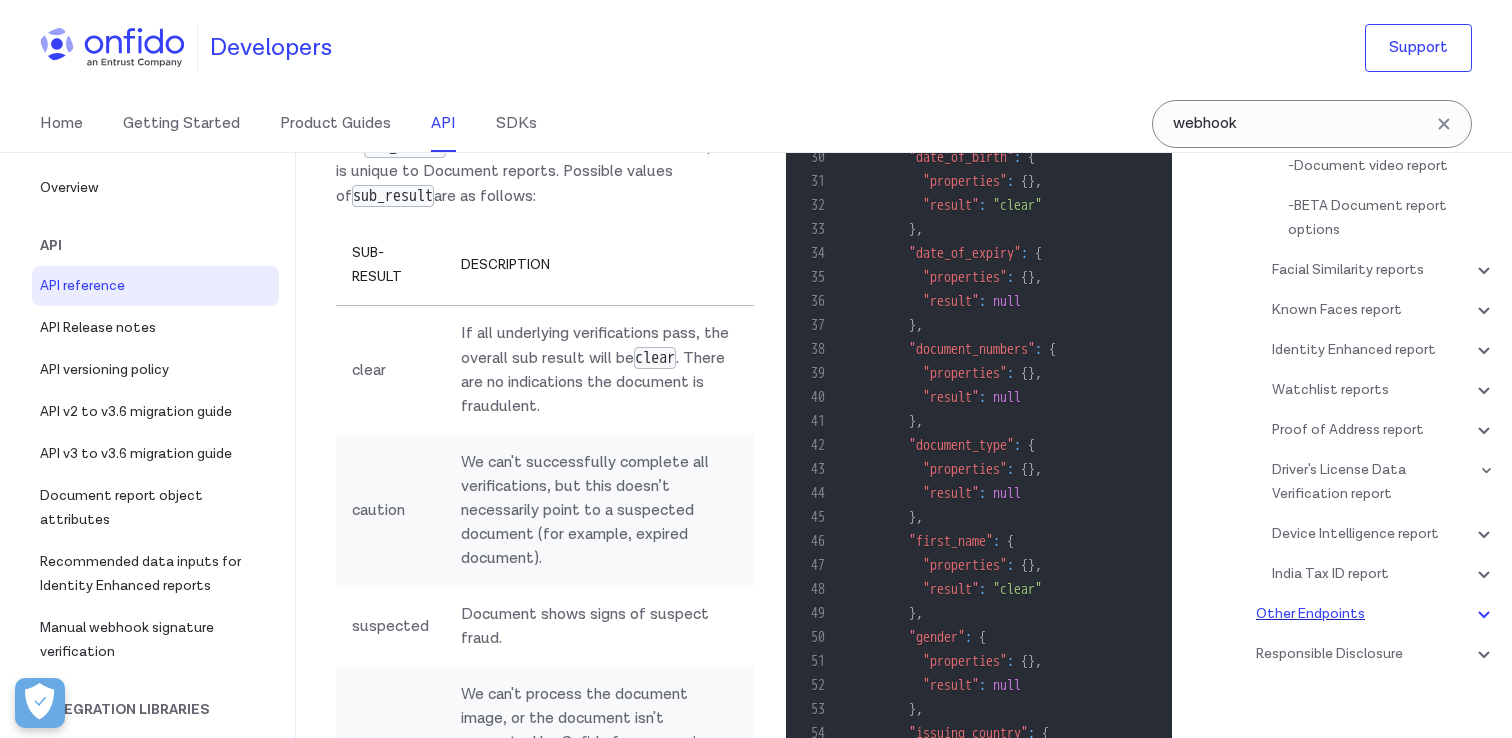 click 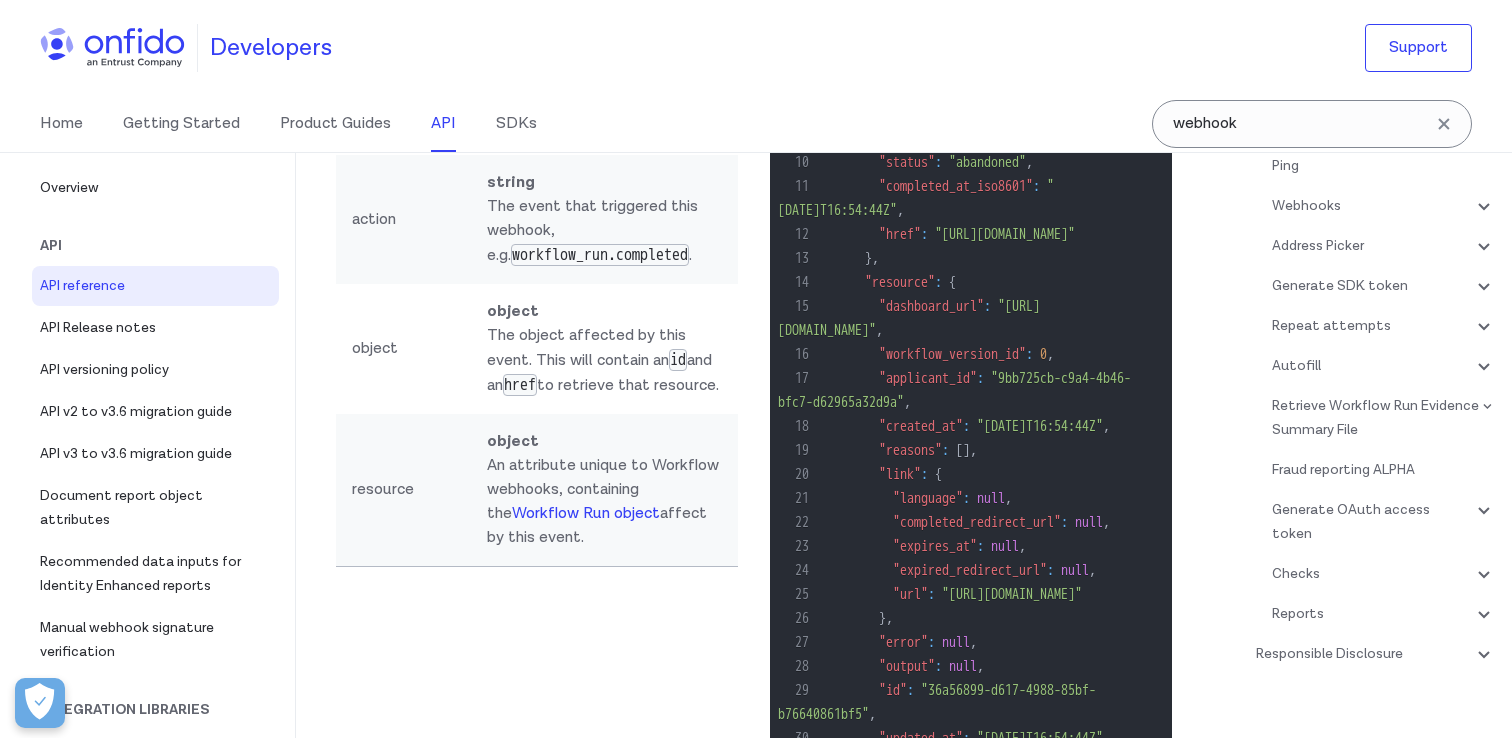 scroll, scrollTop: 177443, scrollLeft: 0, axis: vertical 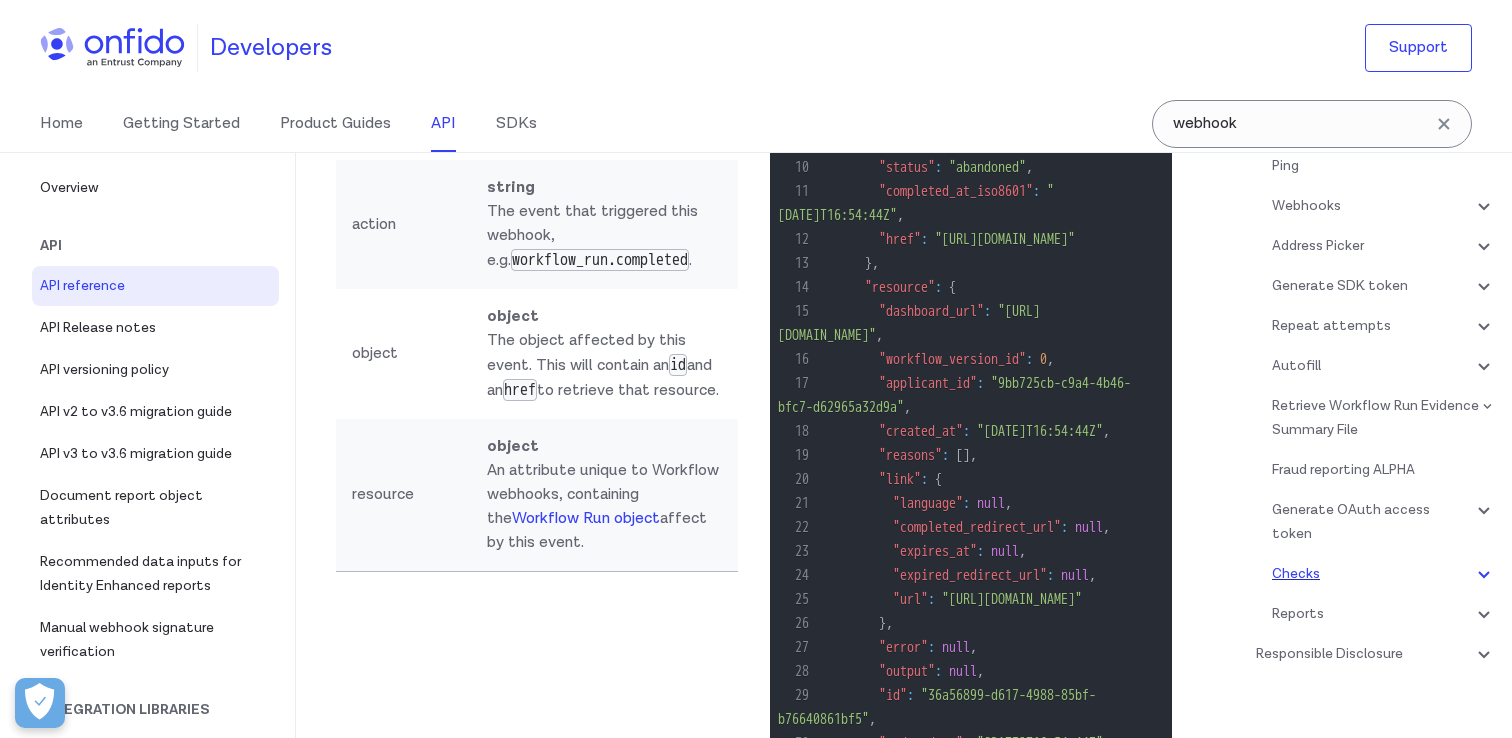 click on "Checks" at bounding box center [1384, 574] 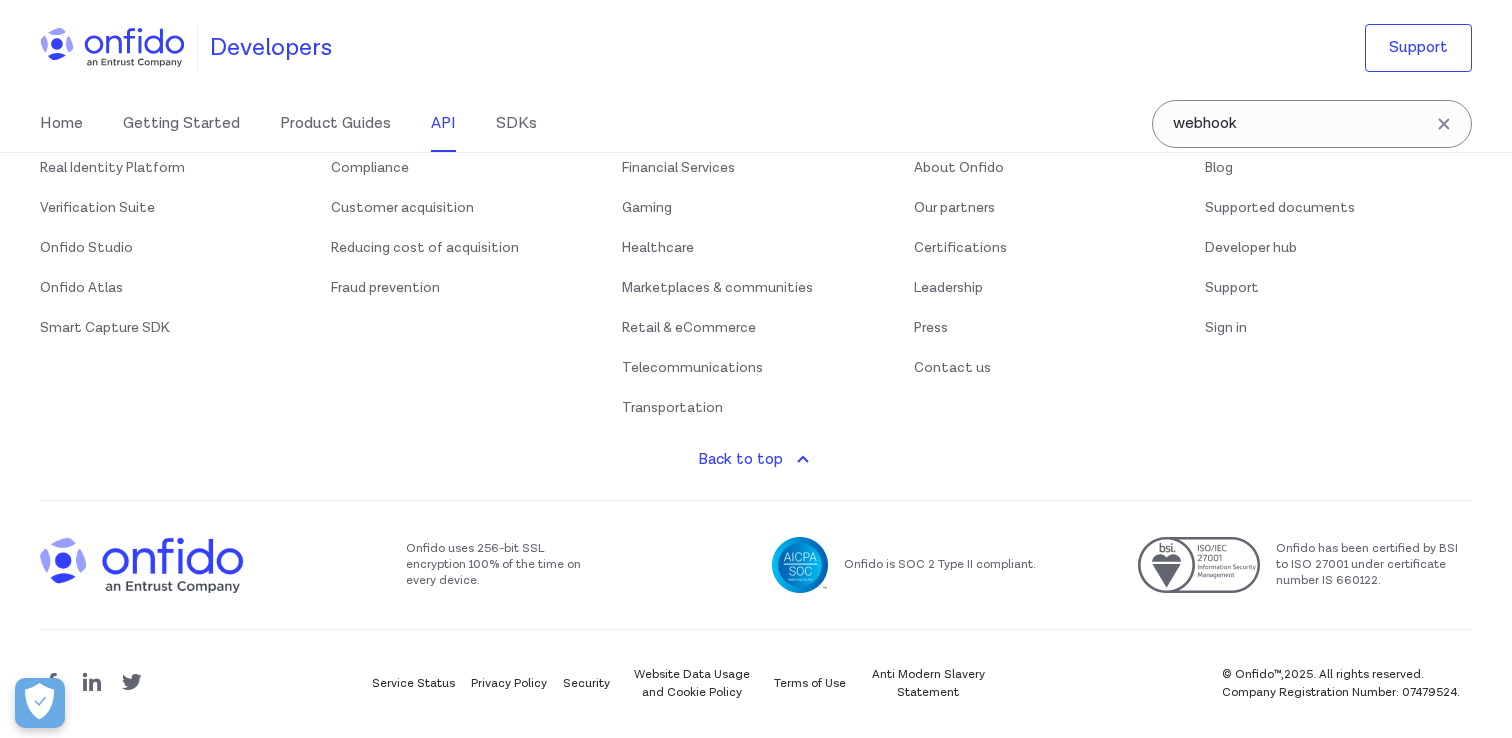 scroll, scrollTop: 225515, scrollLeft: 0, axis: vertical 